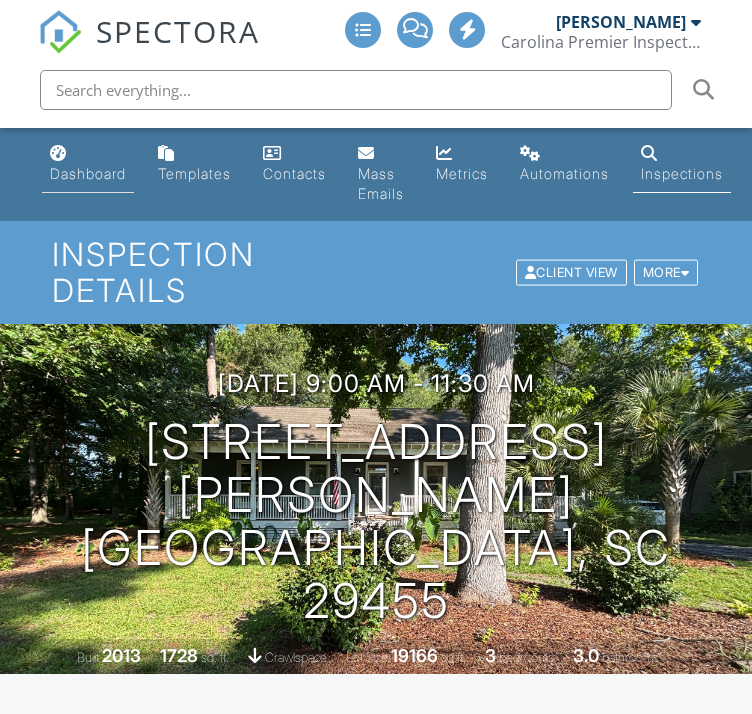 scroll, scrollTop: 0, scrollLeft: 0, axis: both 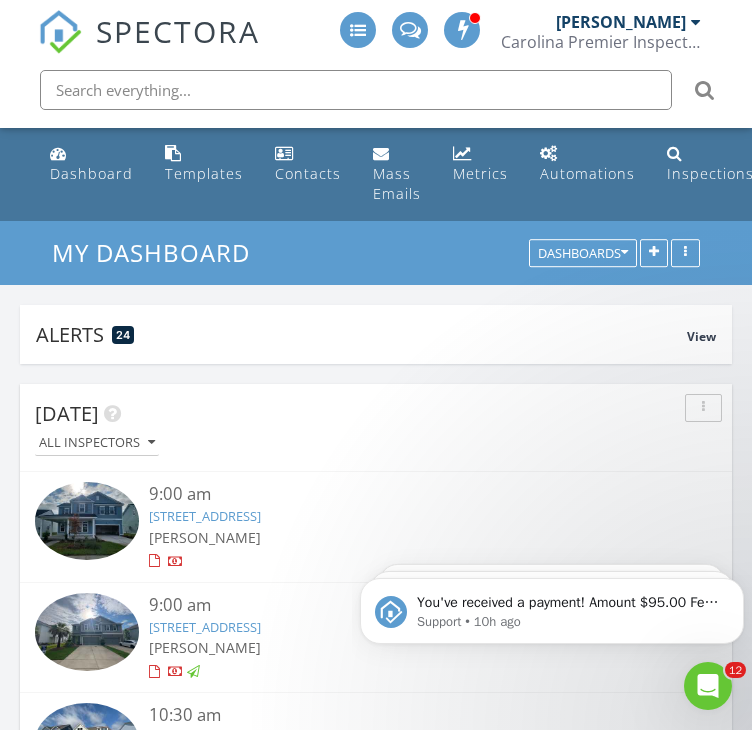 click on "1682 Mermentau St , Mount Pleasant, SC 29466" at bounding box center (205, 627) 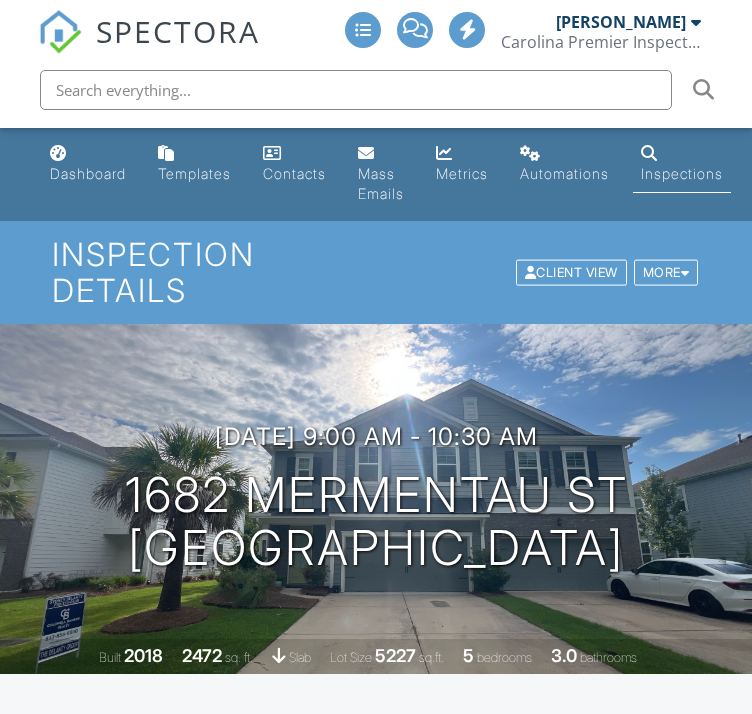 scroll, scrollTop: 0, scrollLeft: 0, axis: both 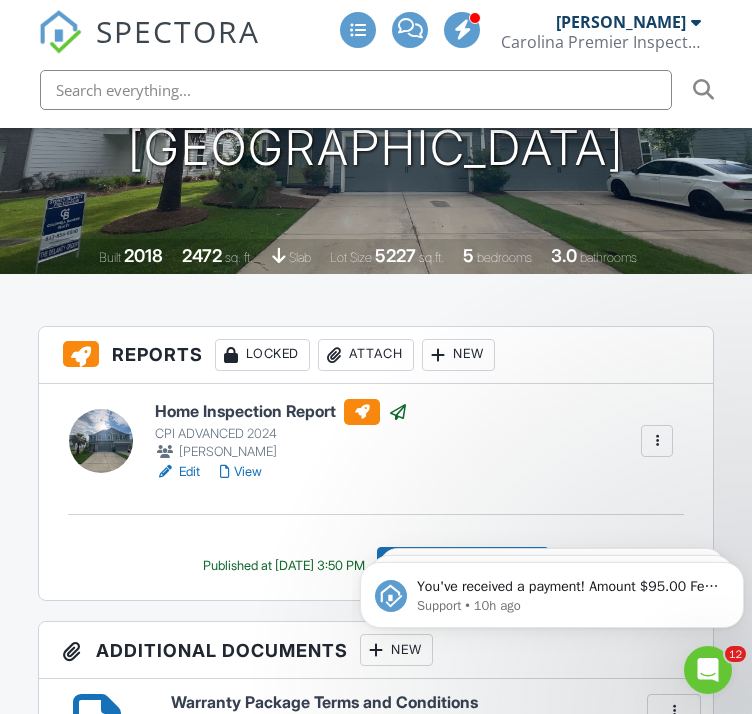 click on "View" at bounding box center [241, 472] 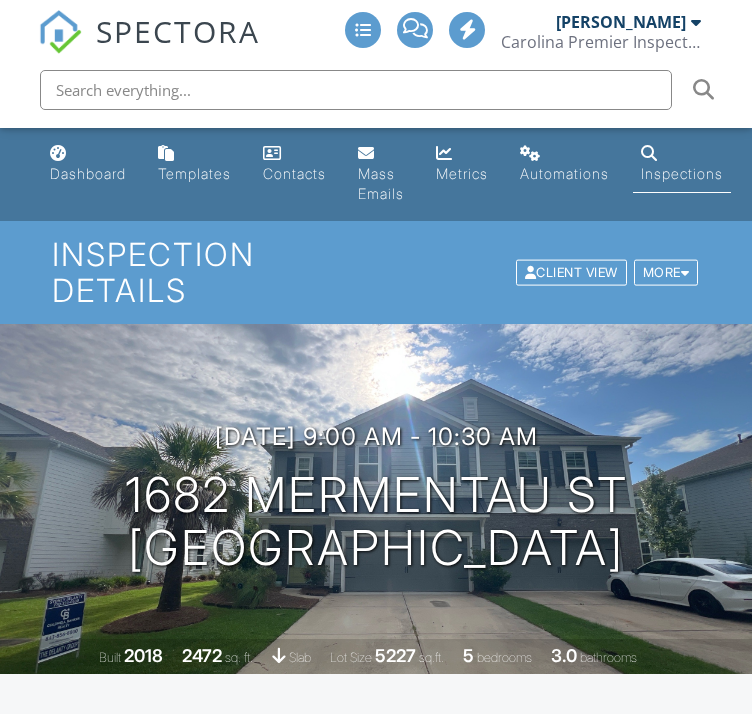 click on "Dashboard" at bounding box center [88, 173] 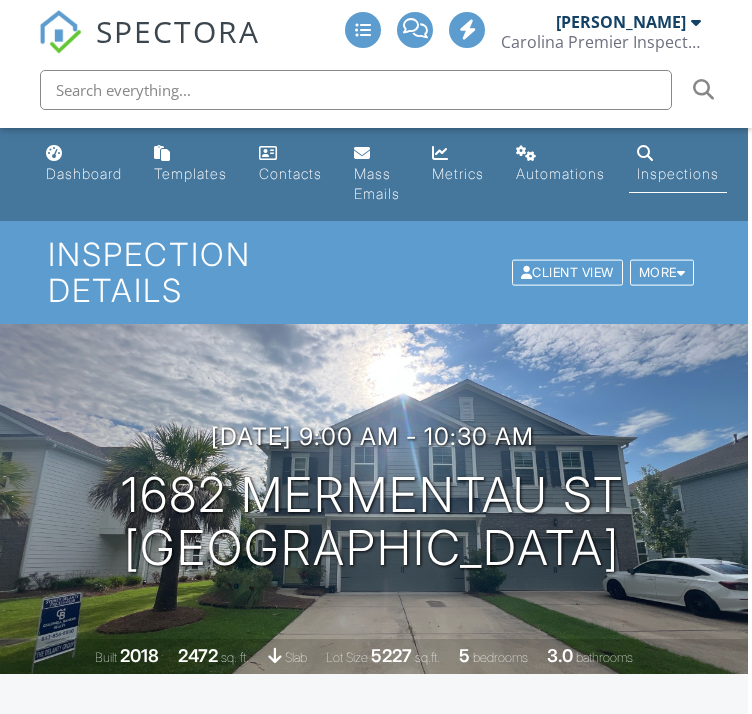 scroll, scrollTop: 0, scrollLeft: 4, axis: horizontal 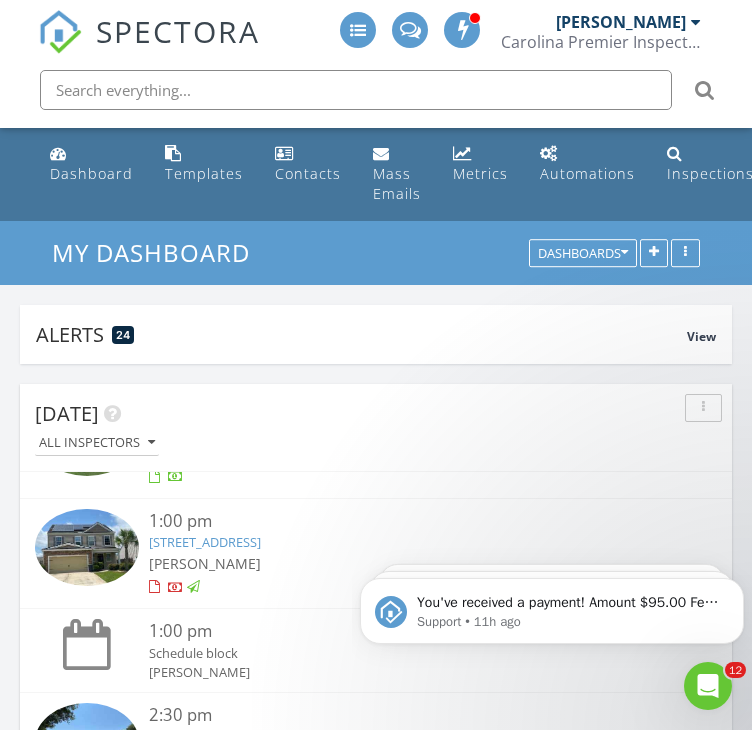 click on "[STREET_ADDRESS]" at bounding box center [205, 542] 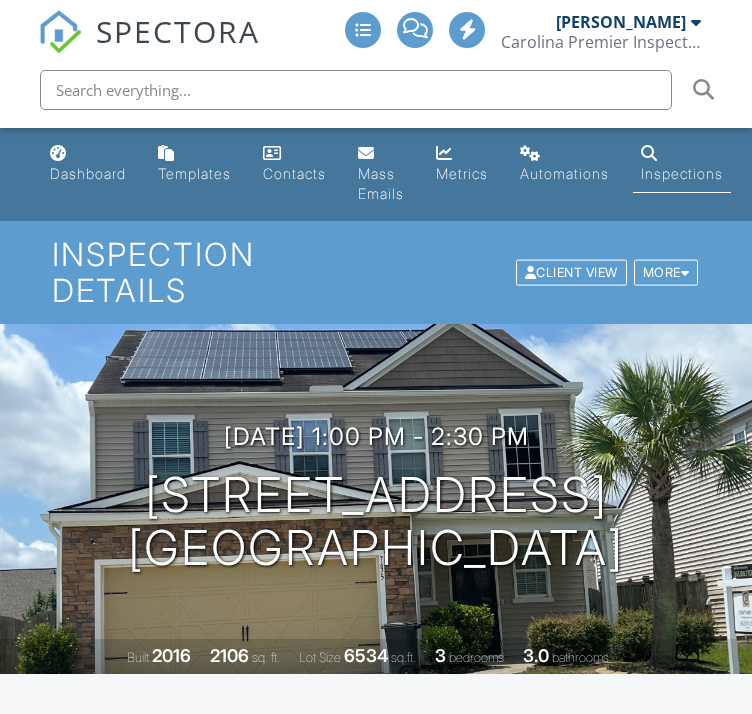 scroll, scrollTop: 0, scrollLeft: 0, axis: both 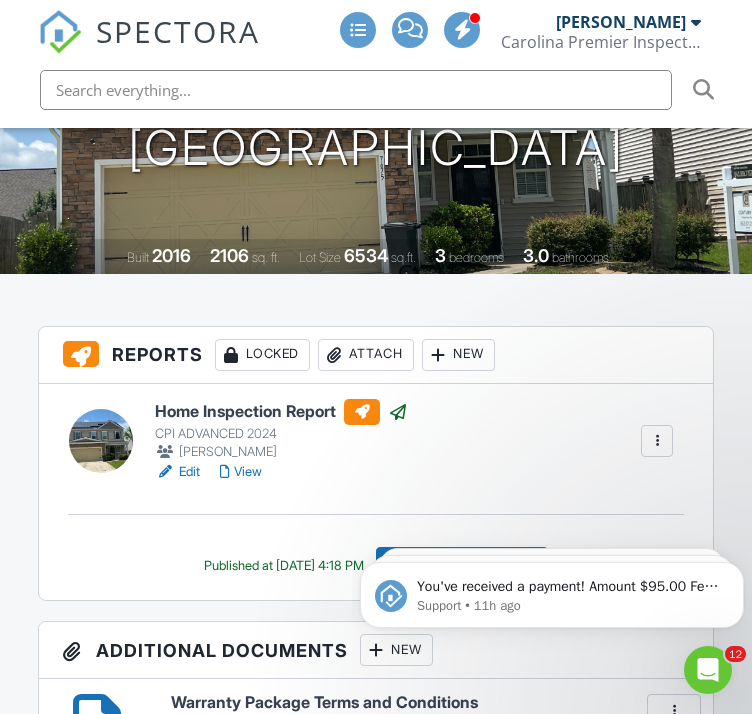 click on "View" at bounding box center [241, 472] 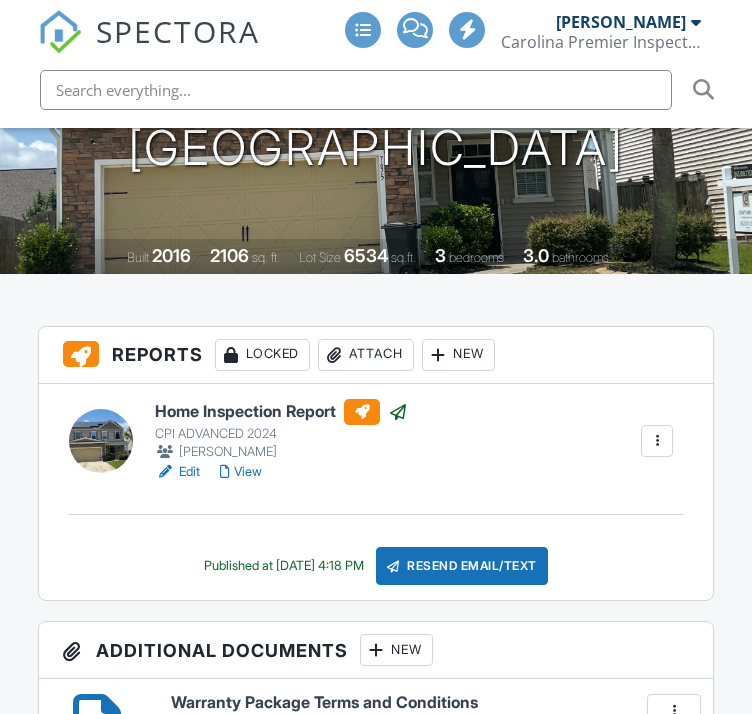 scroll, scrollTop: 400, scrollLeft: 0, axis: vertical 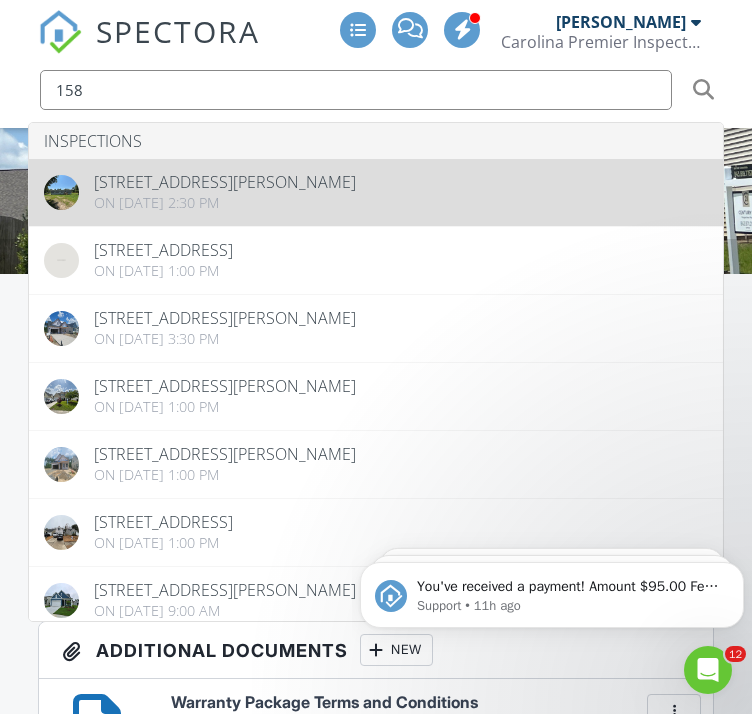 type on "158" 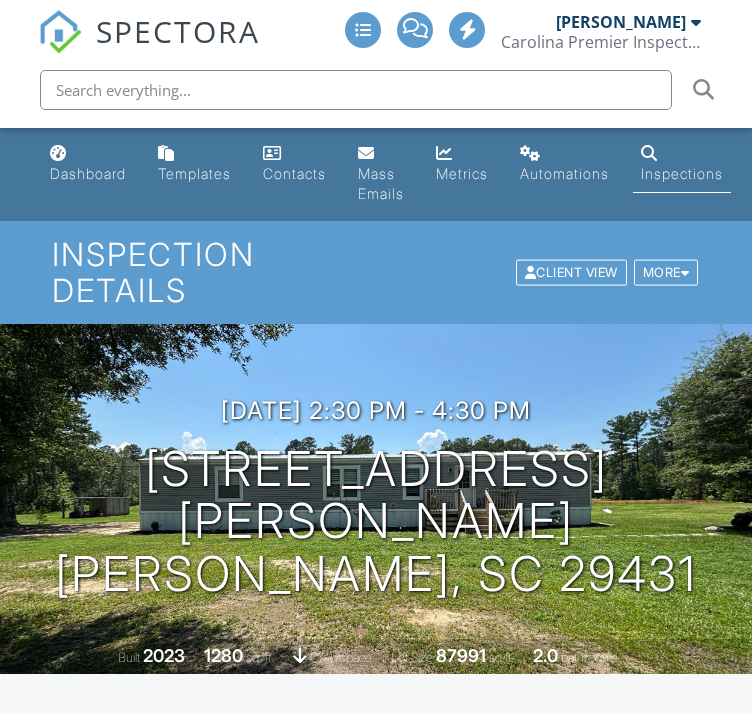 scroll, scrollTop: 0, scrollLeft: 0, axis: both 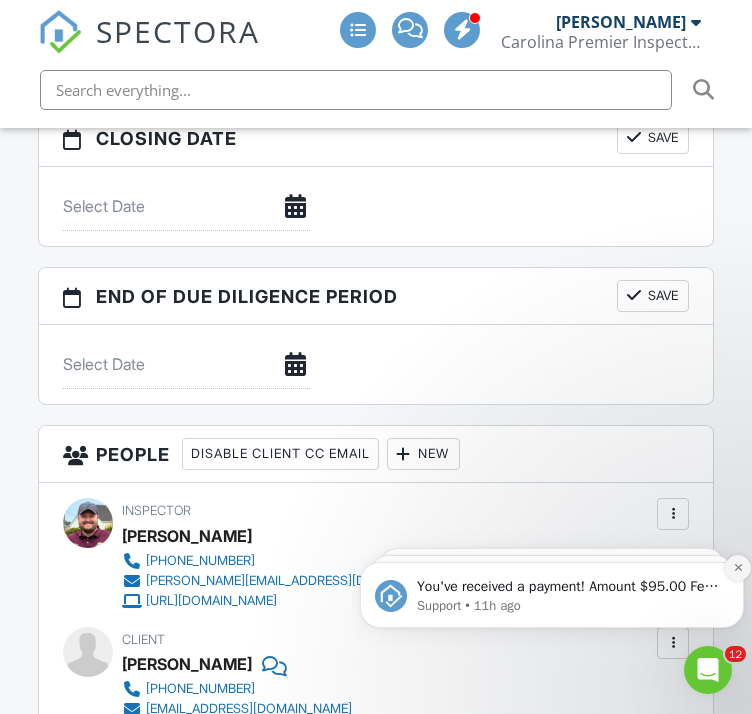 click 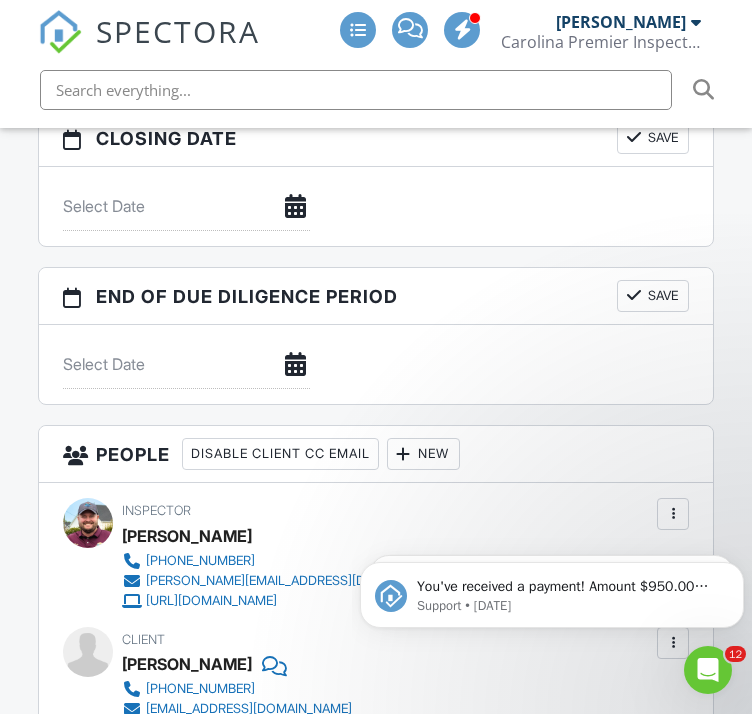 click 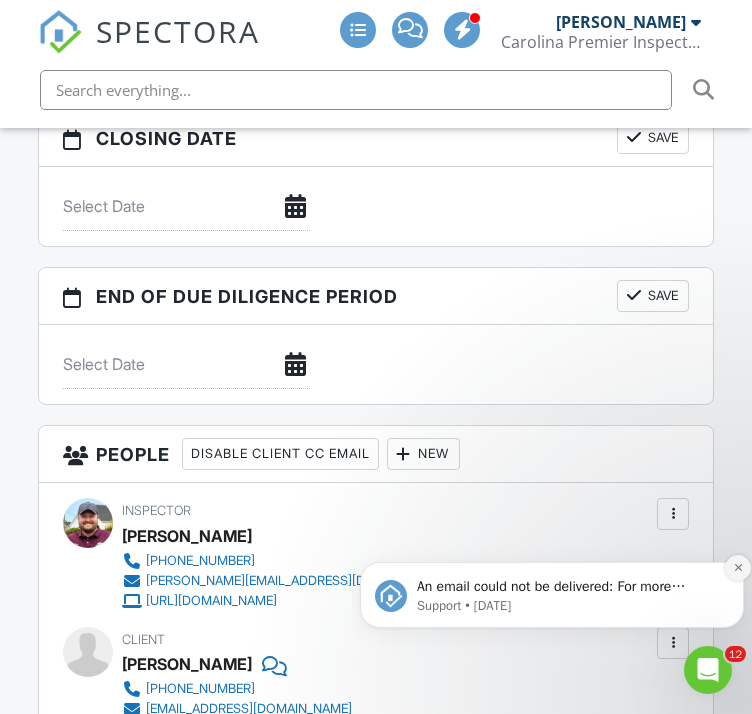 click 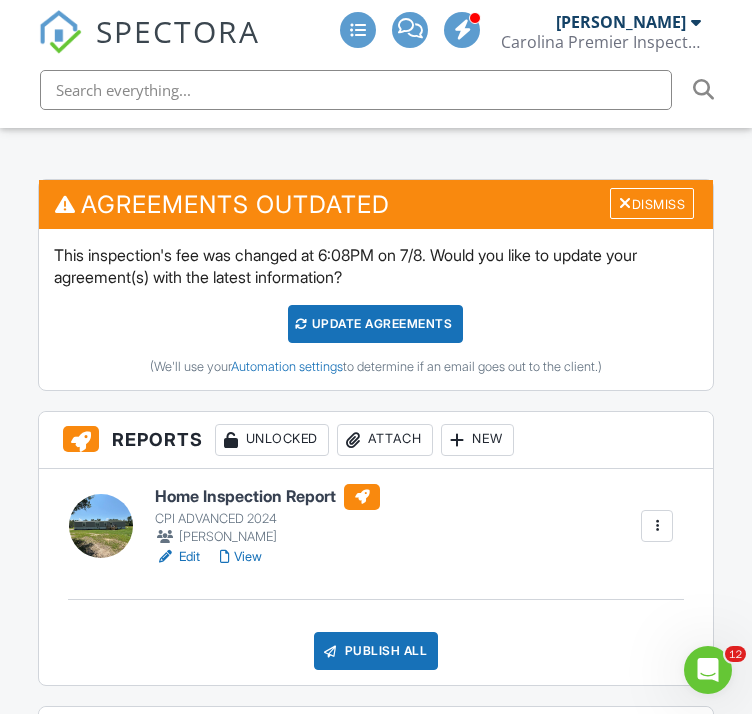 scroll, scrollTop: 500, scrollLeft: 0, axis: vertical 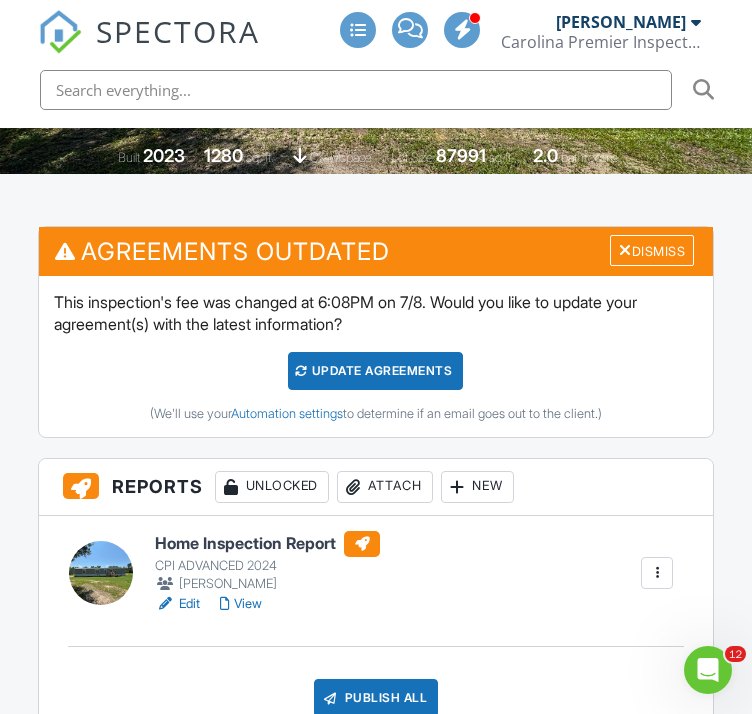 click on "View" at bounding box center [241, 604] 